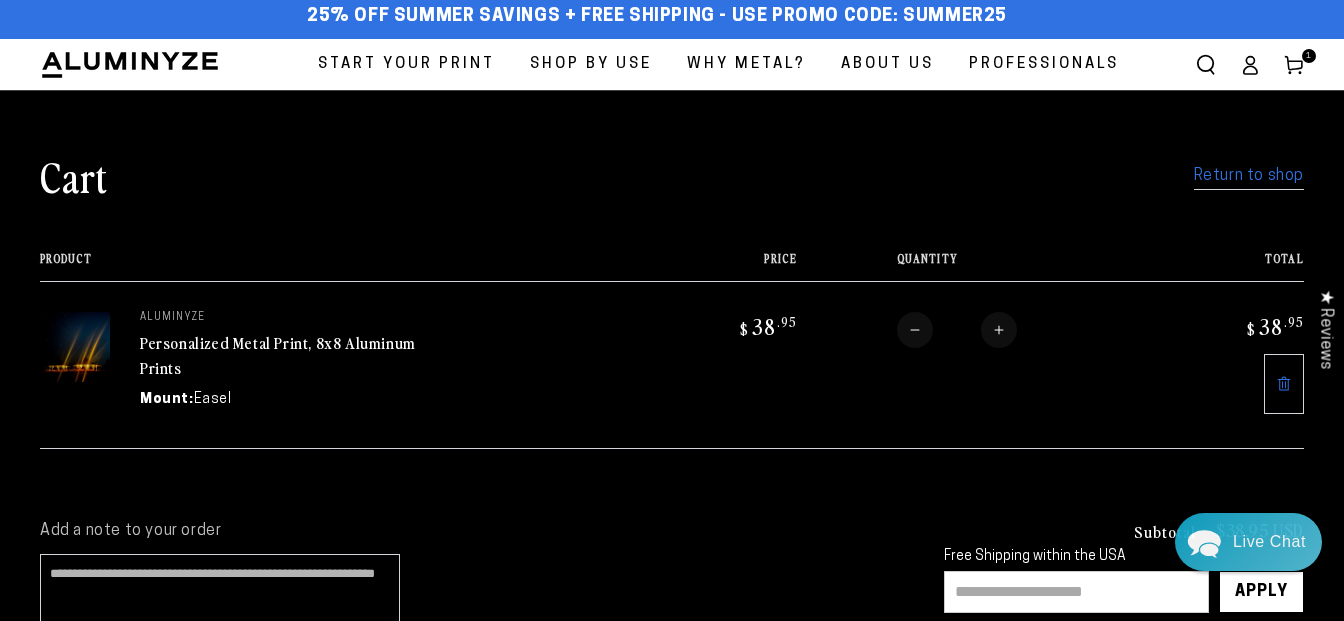 scroll, scrollTop: 0, scrollLeft: 0, axis: both 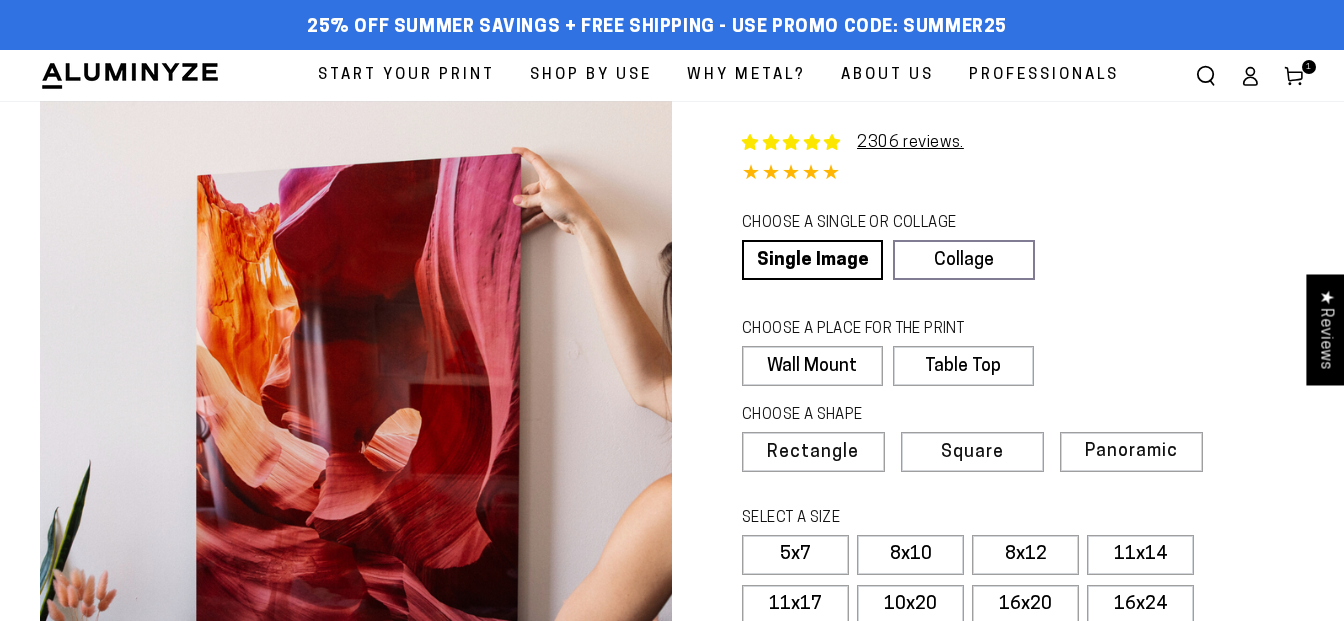 select on "**********" 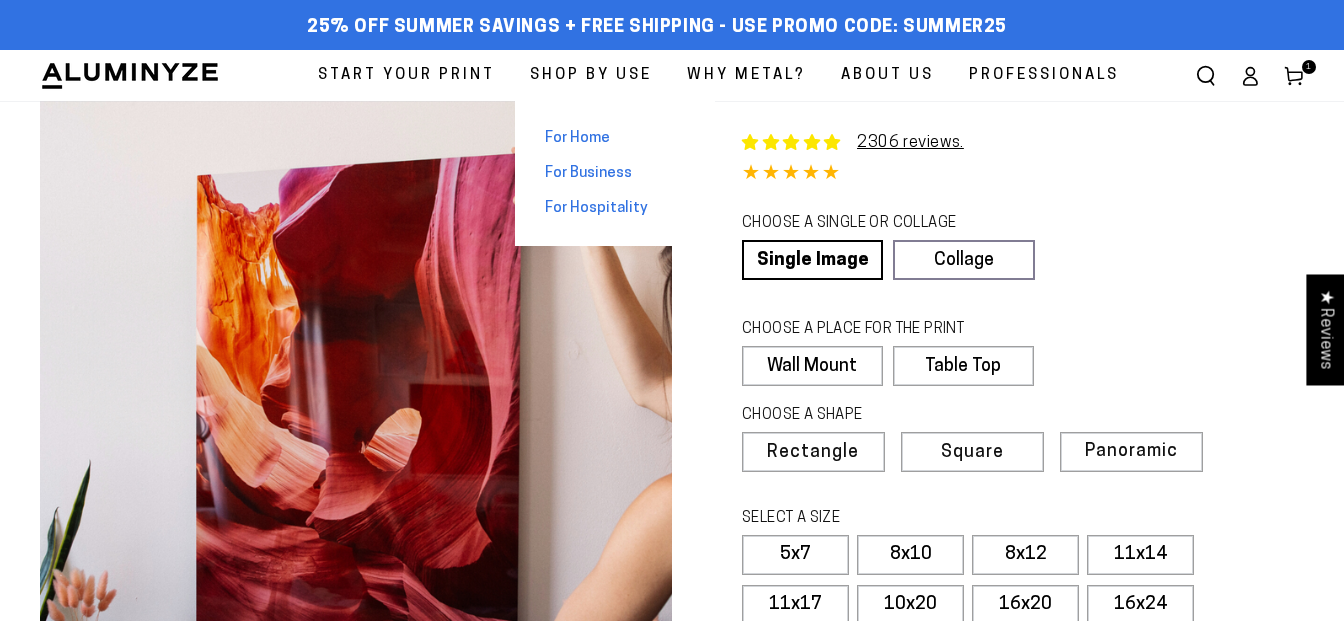 scroll, scrollTop: 0, scrollLeft: 0, axis: both 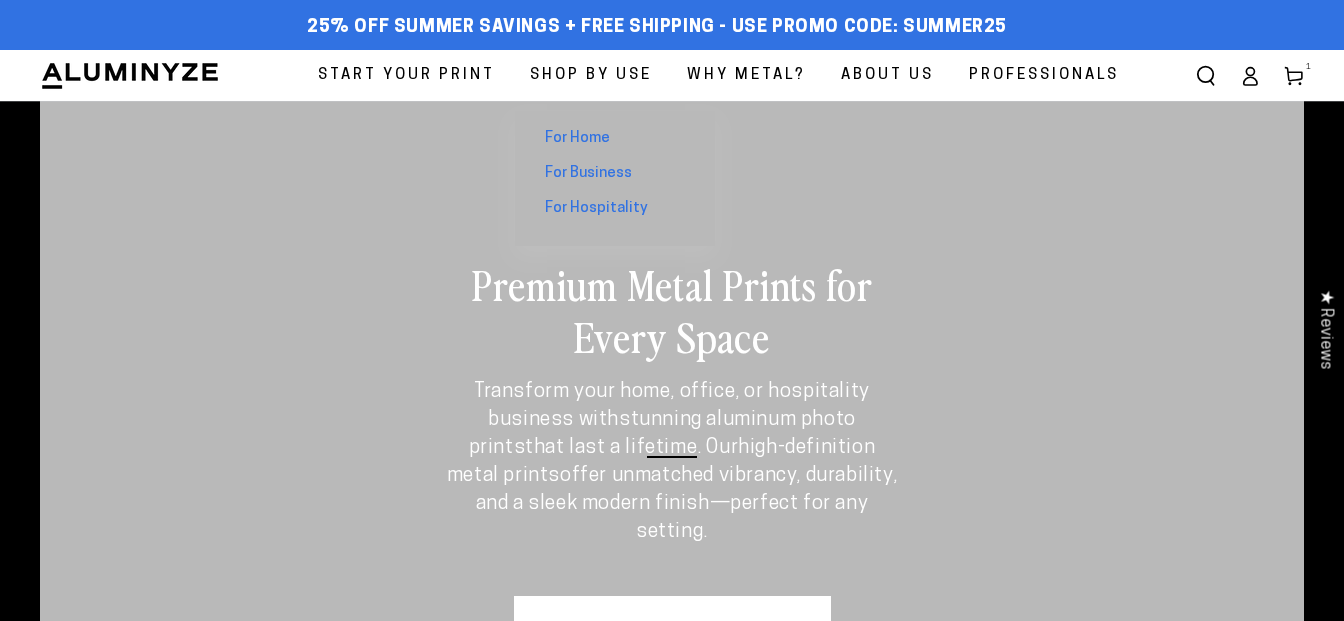 click on "For Home" at bounding box center (577, 138) 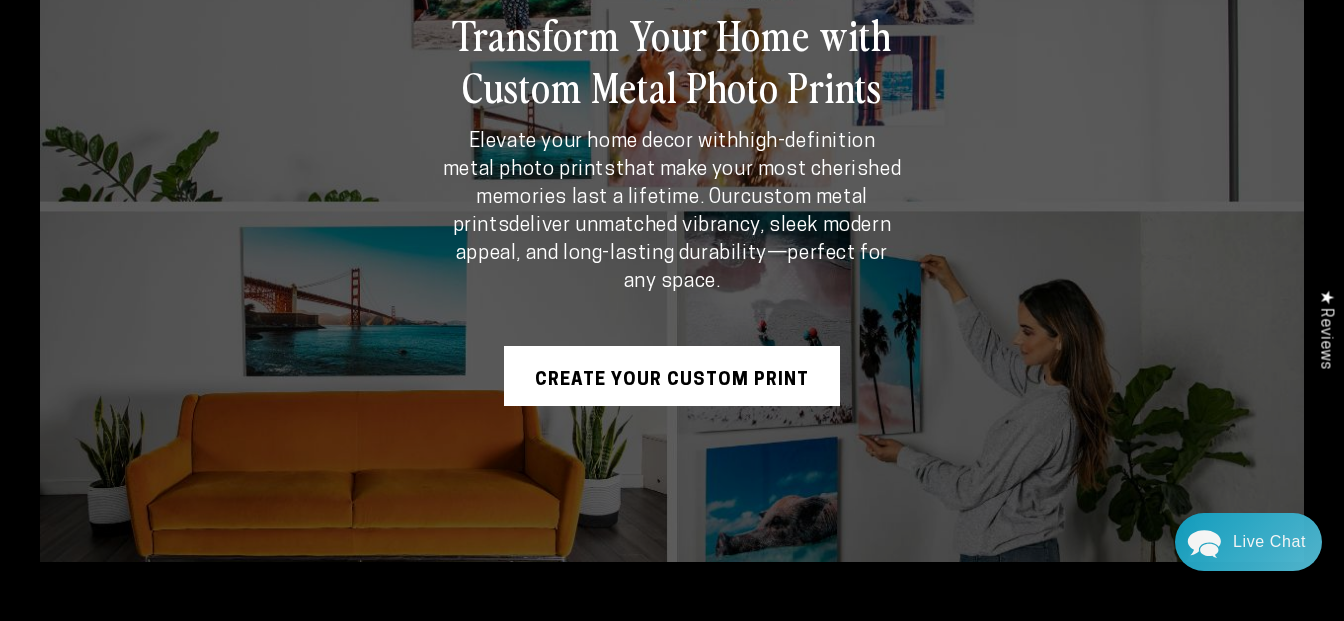scroll, scrollTop: 262, scrollLeft: 0, axis: vertical 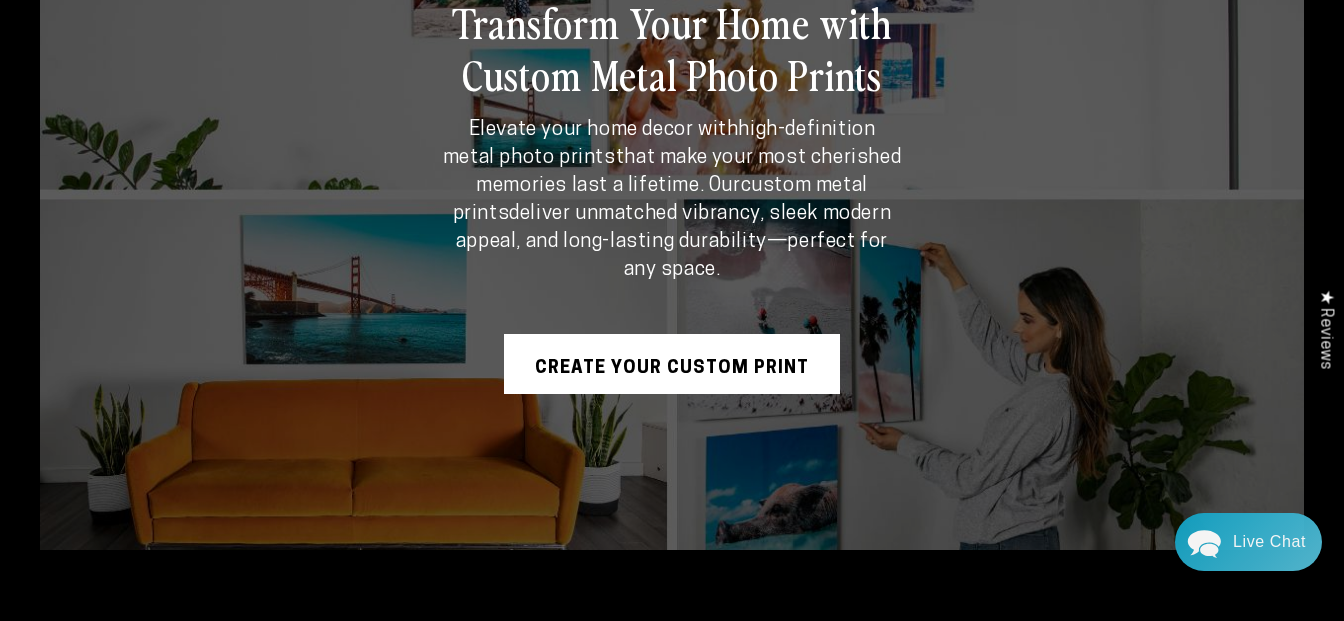 click on "Create Your Custom Print" at bounding box center (672, 364) 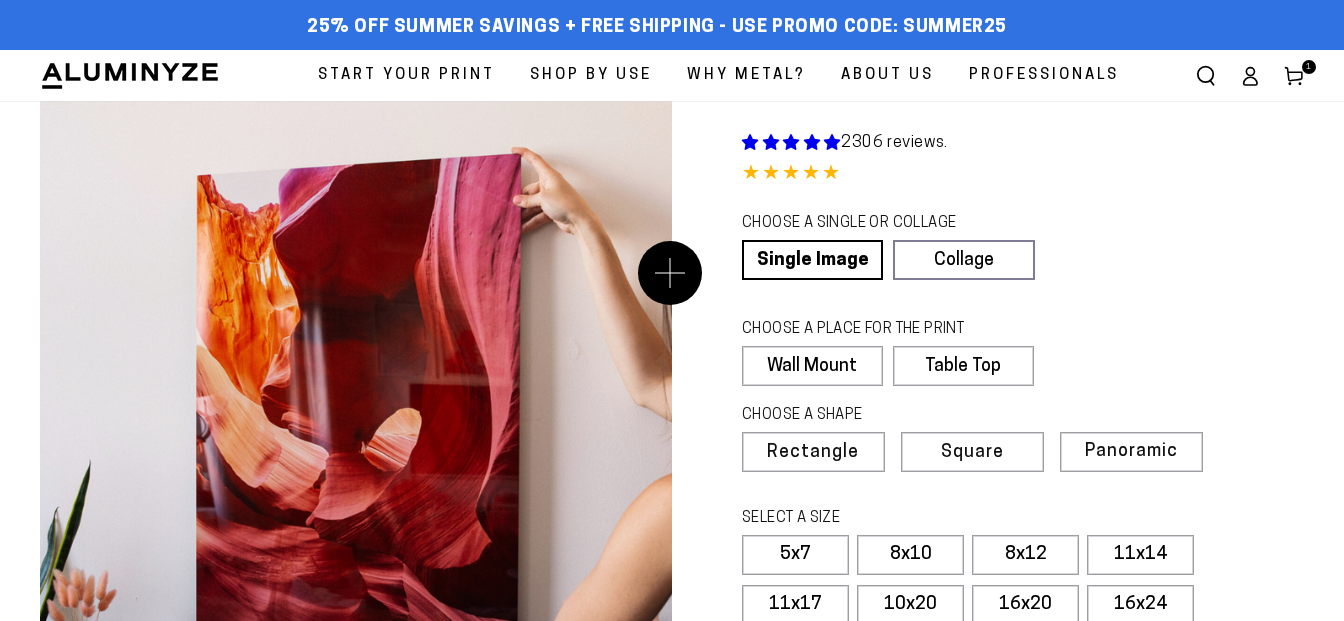 scroll, scrollTop: 0, scrollLeft: 0, axis: both 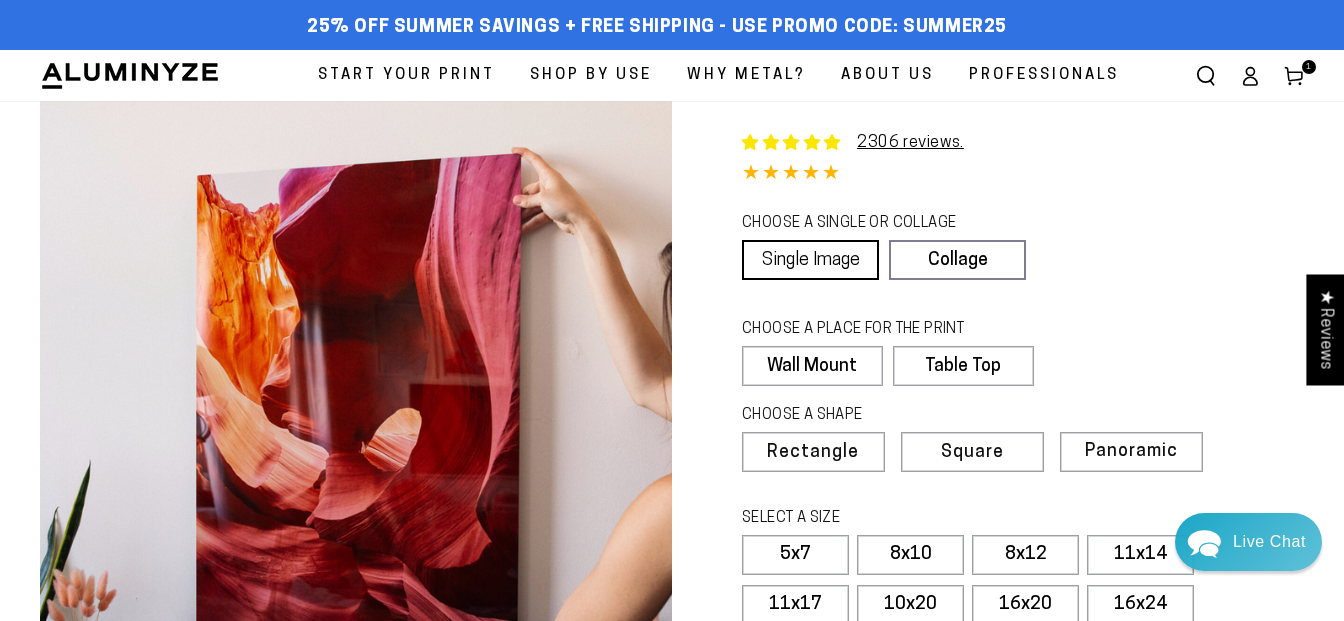 click on "Single Image" at bounding box center [810, 260] 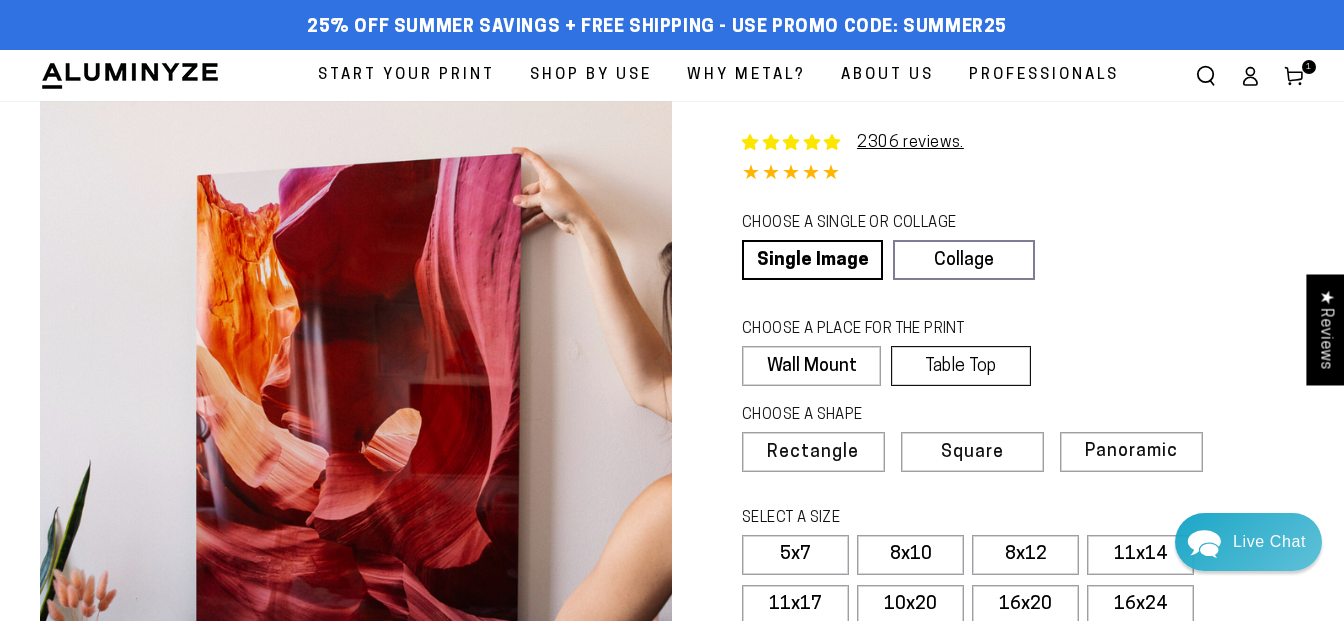 click on "Table Top" at bounding box center (960, 366) 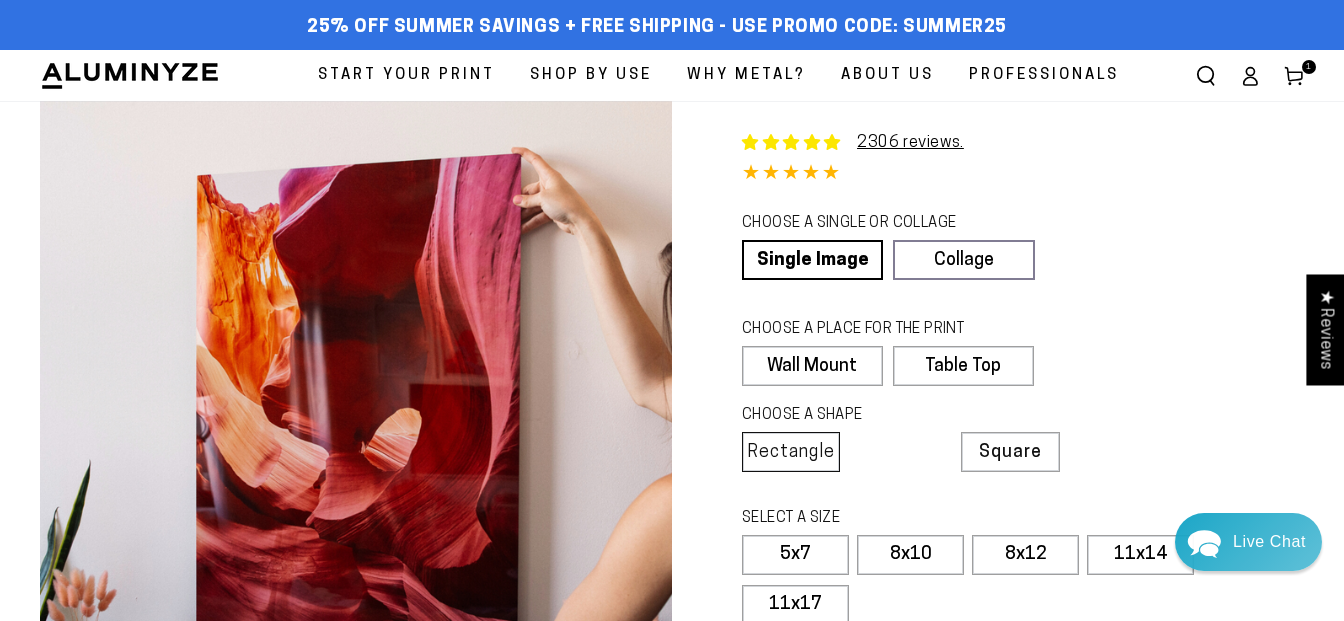 click on "Rectangle" at bounding box center [791, 453] 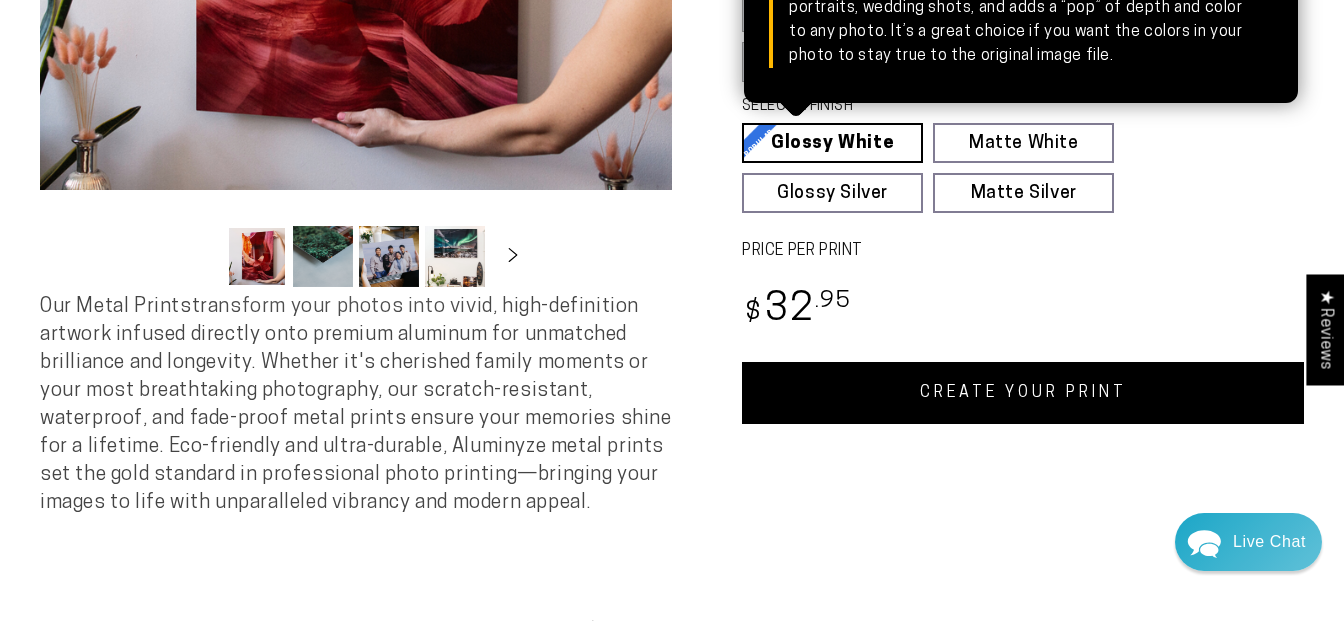 scroll, scrollTop: 552, scrollLeft: 0, axis: vertical 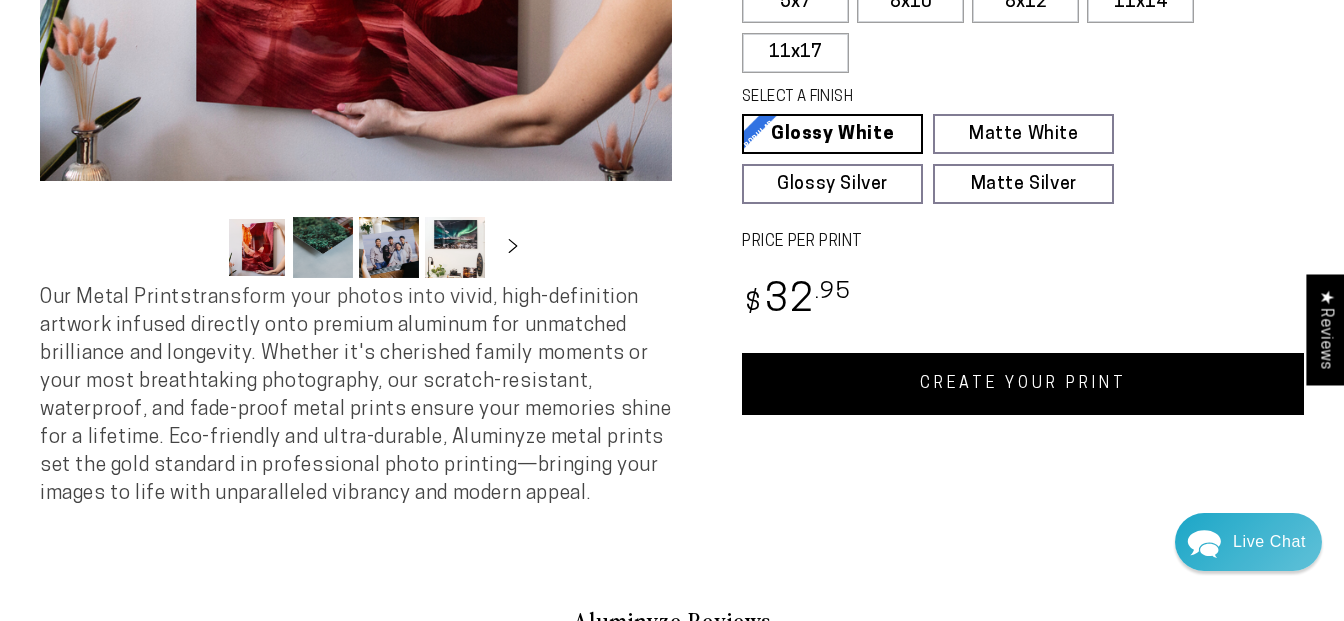 click on "CREATE YOUR PRINT" at bounding box center [1023, 384] 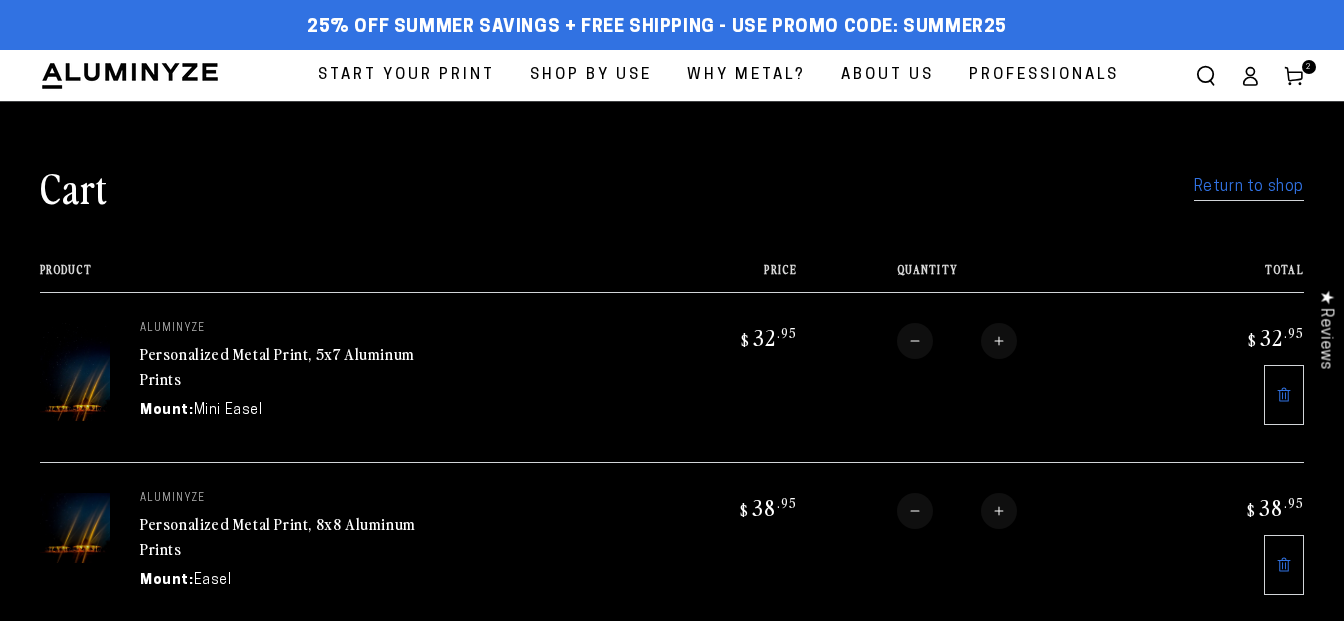 scroll, scrollTop: 0, scrollLeft: 0, axis: both 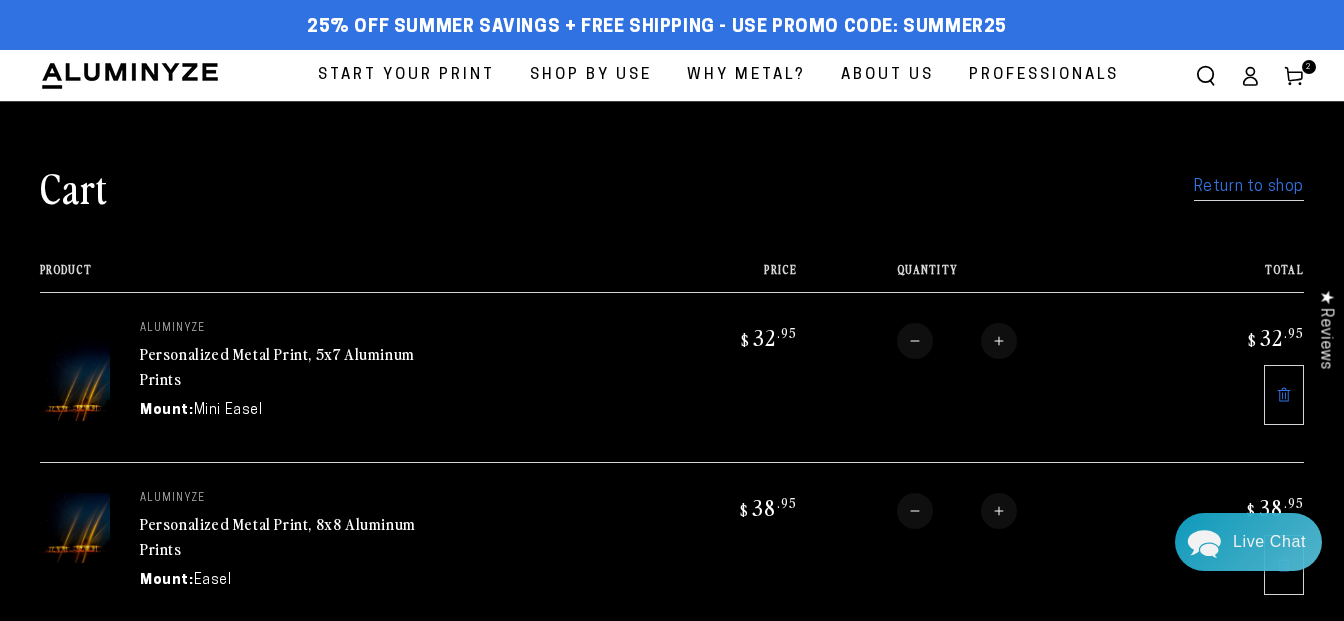 click on "About Us" at bounding box center [887, 75] 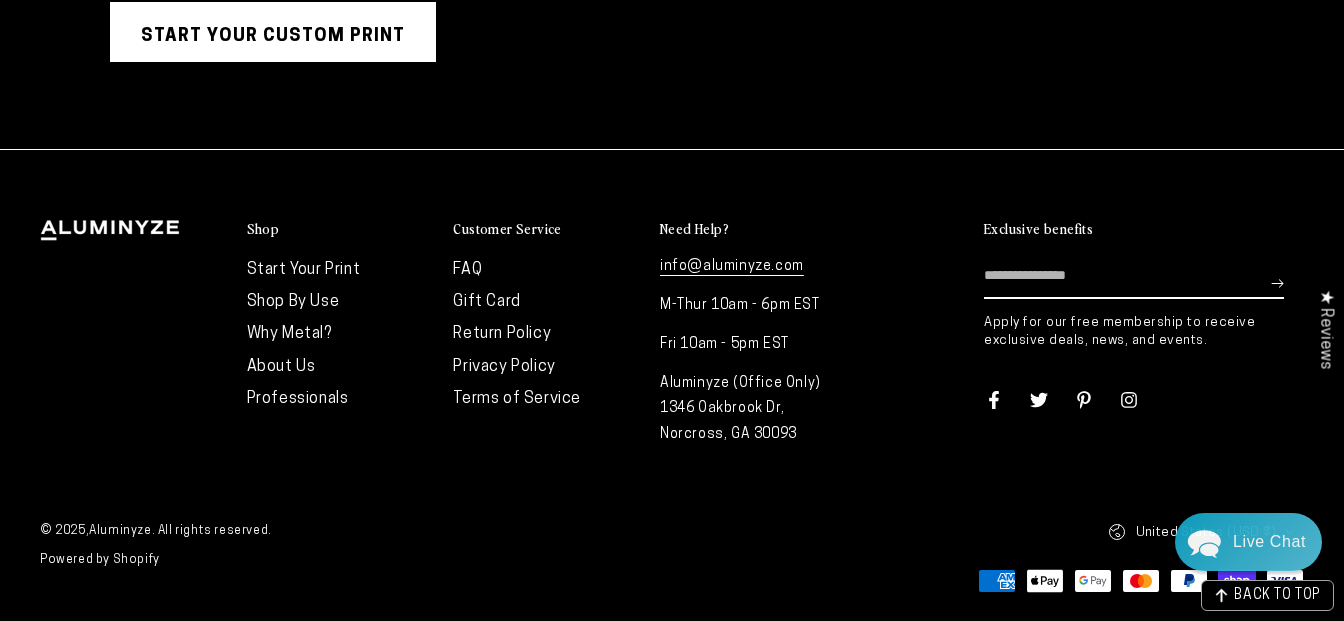 scroll, scrollTop: 4026, scrollLeft: 0, axis: vertical 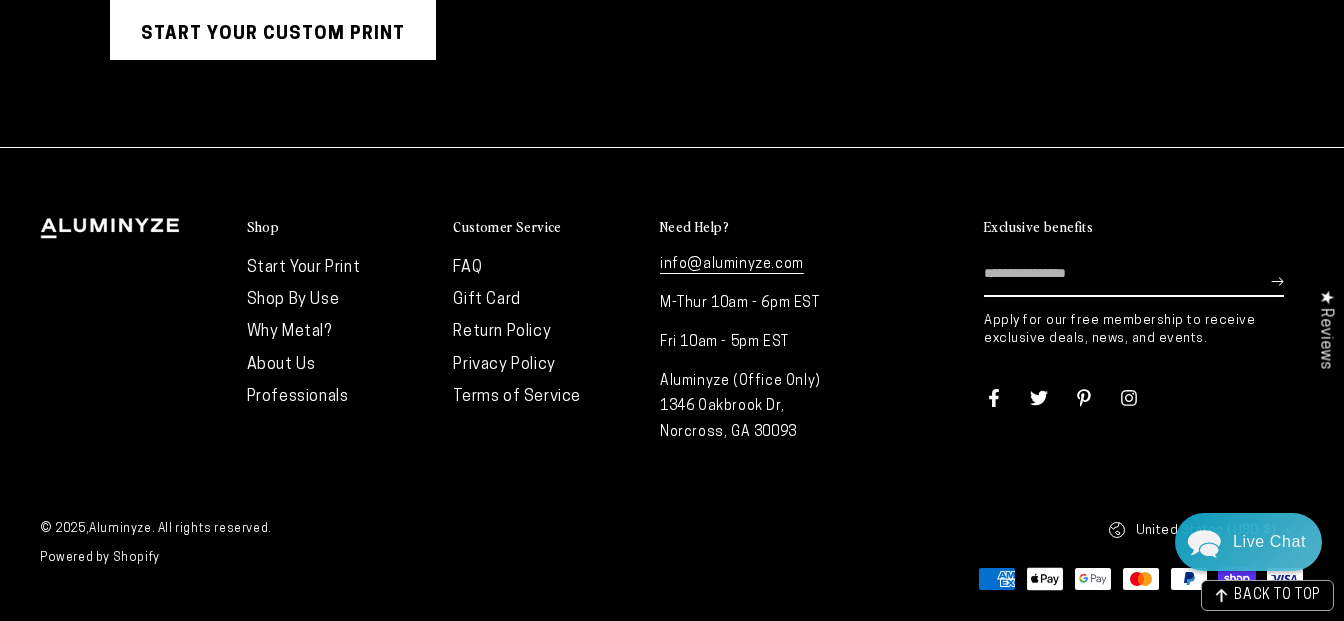 click on "FAQ" at bounding box center (467, 268) 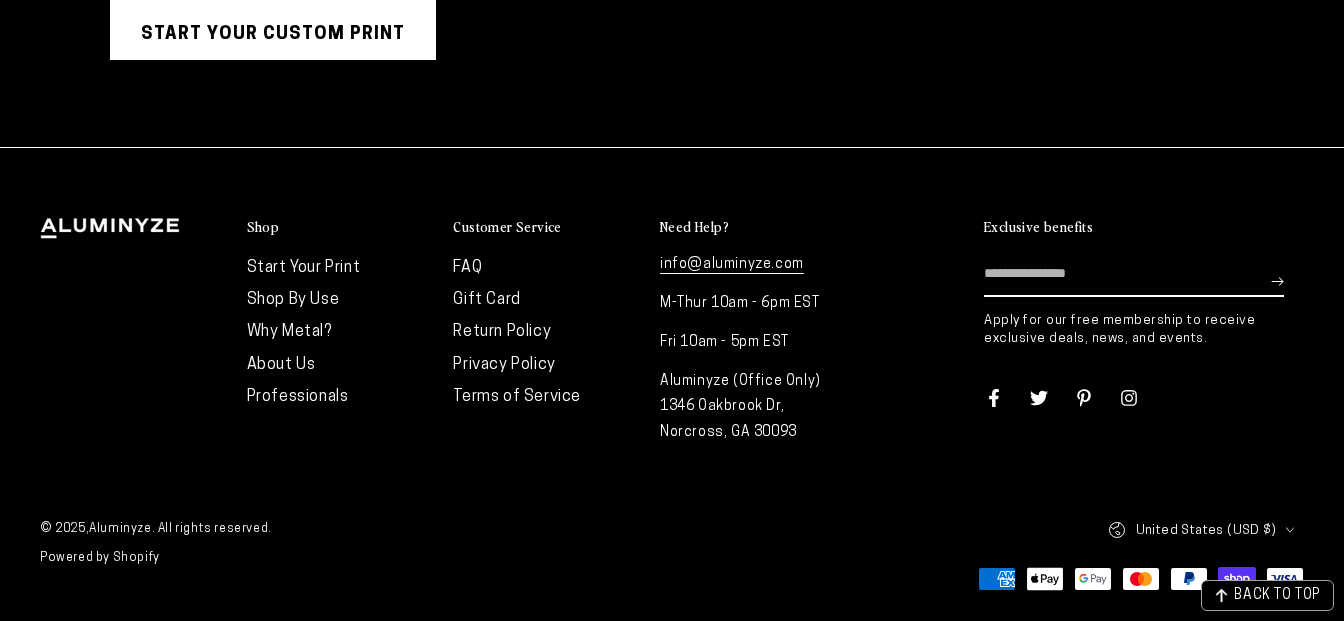 scroll, scrollTop: 0, scrollLeft: 0, axis: both 